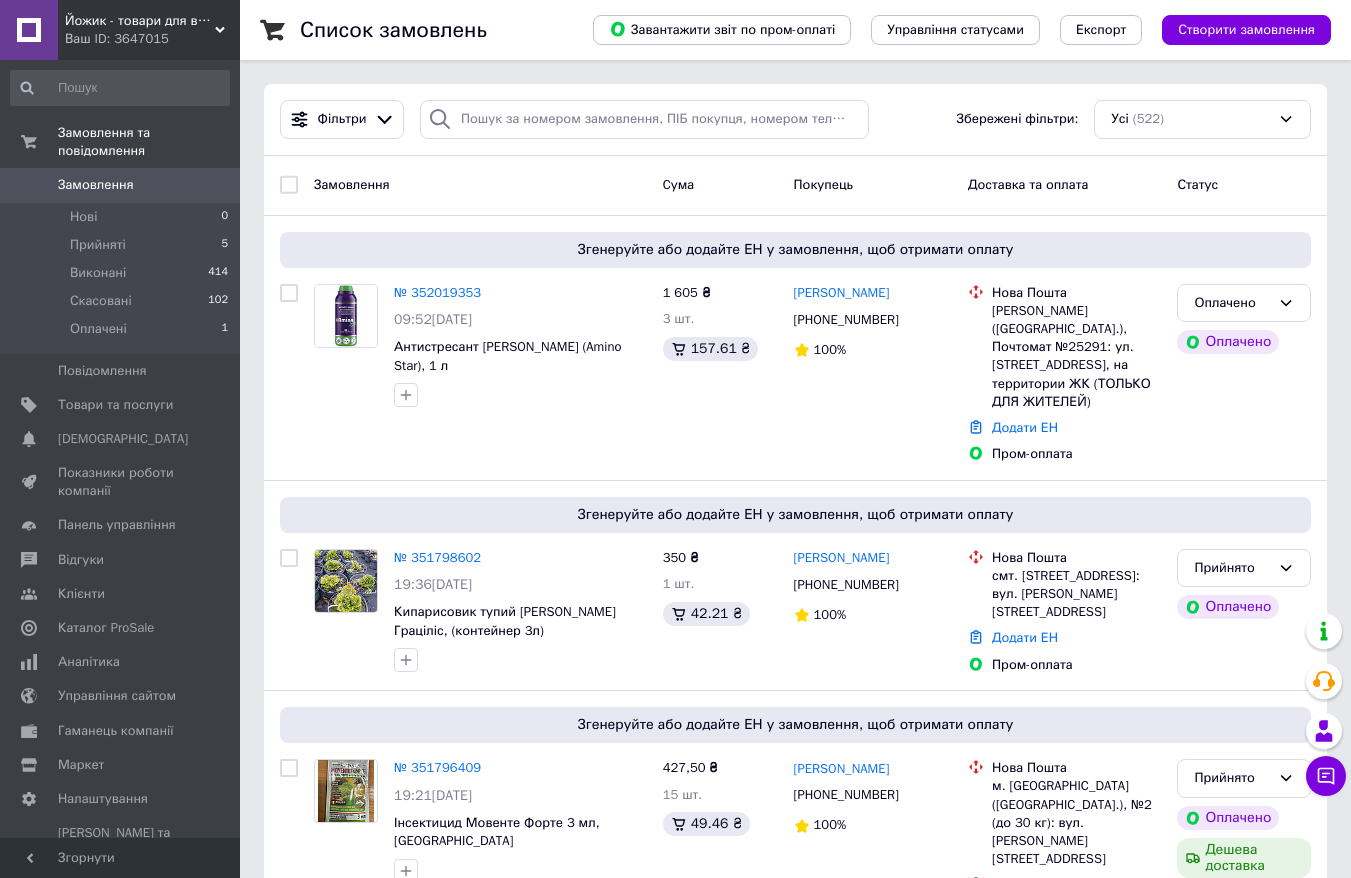scroll, scrollTop: 0, scrollLeft: 0, axis: both 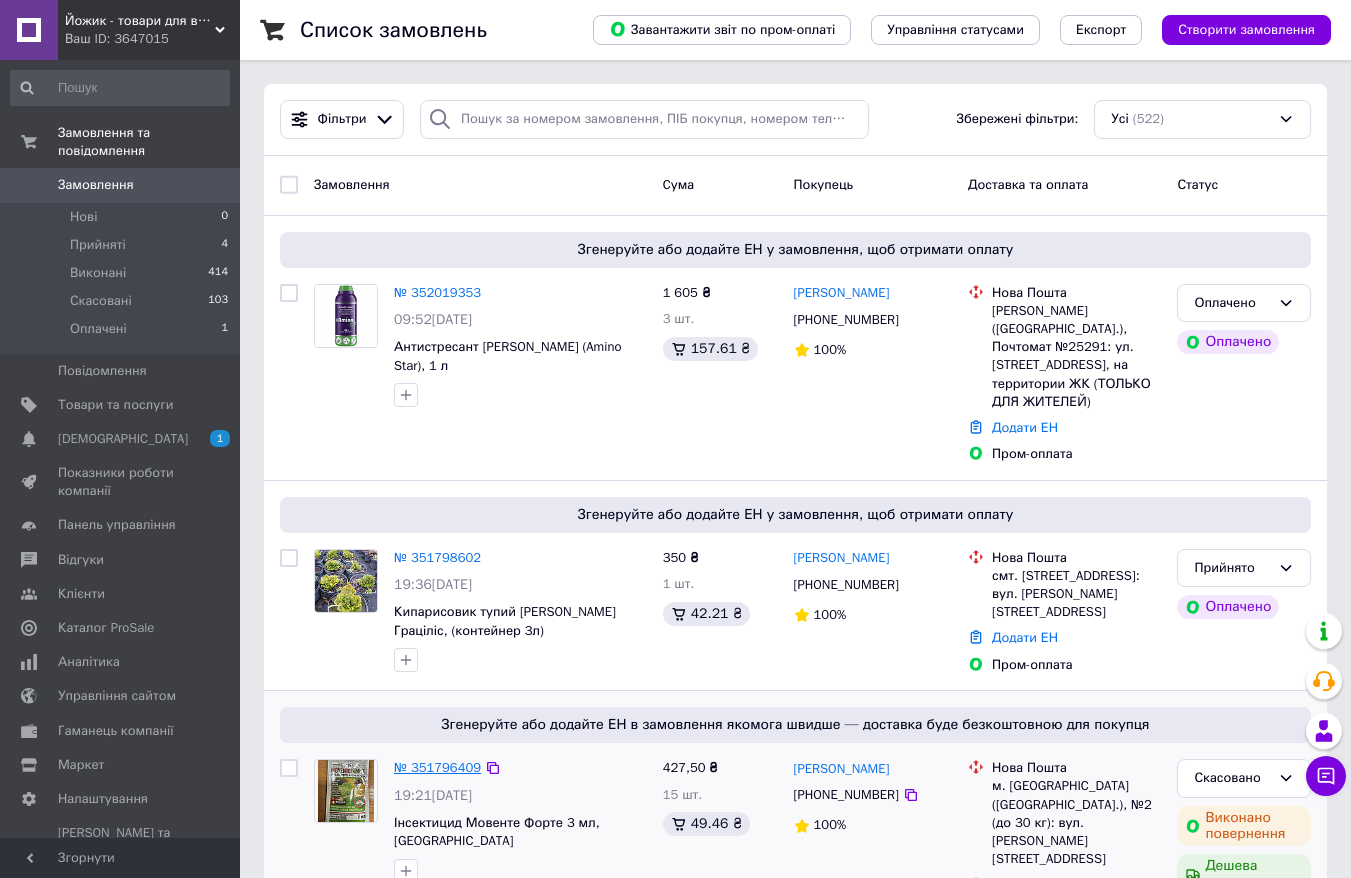 click on "№ 351796409" at bounding box center [437, 767] 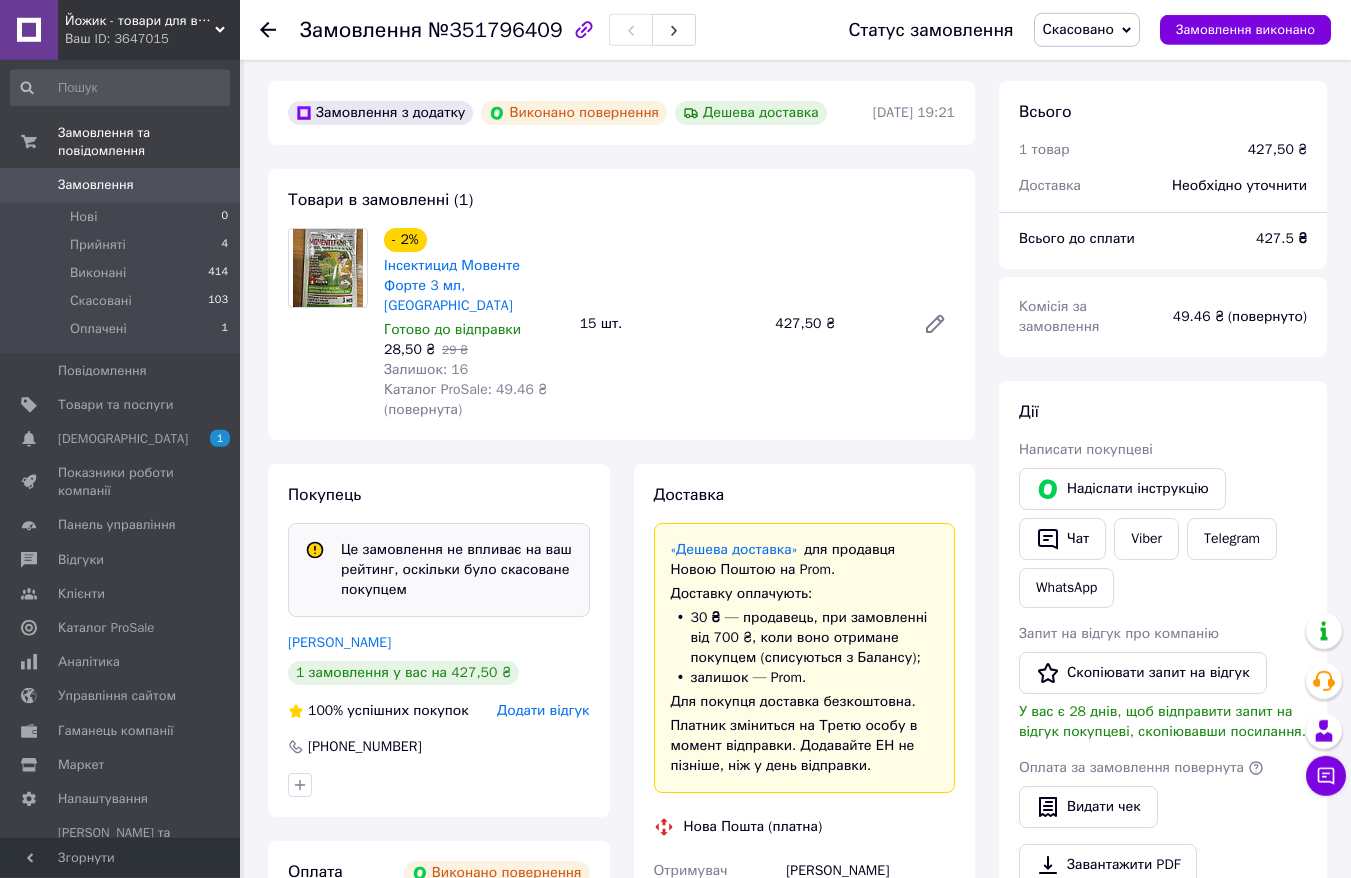 scroll, scrollTop: 0, scrollLeft: 0, axis: both 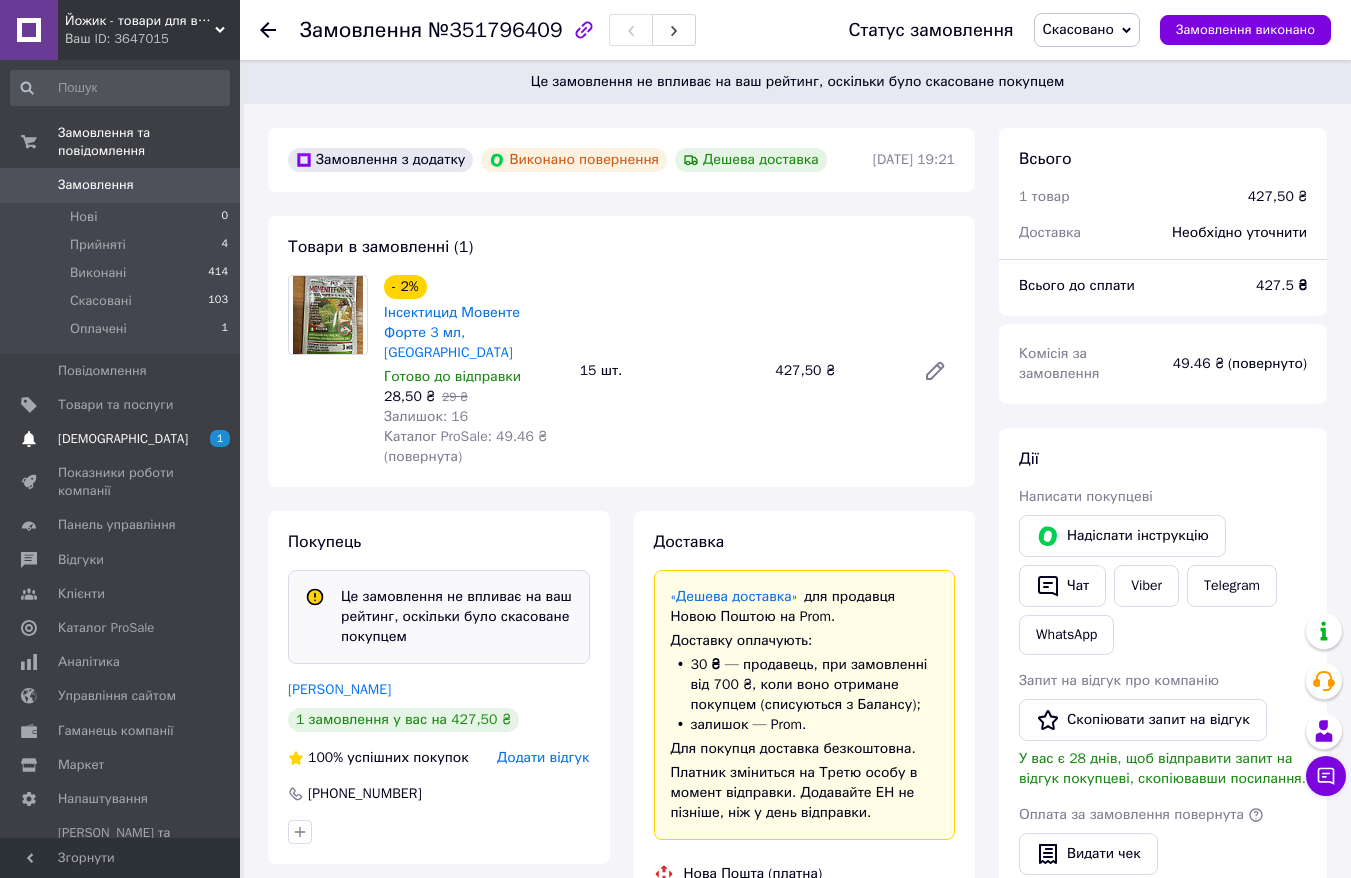 click on "[DEMOGRAPHIC_DATA]" at bounding box center (123, 439) 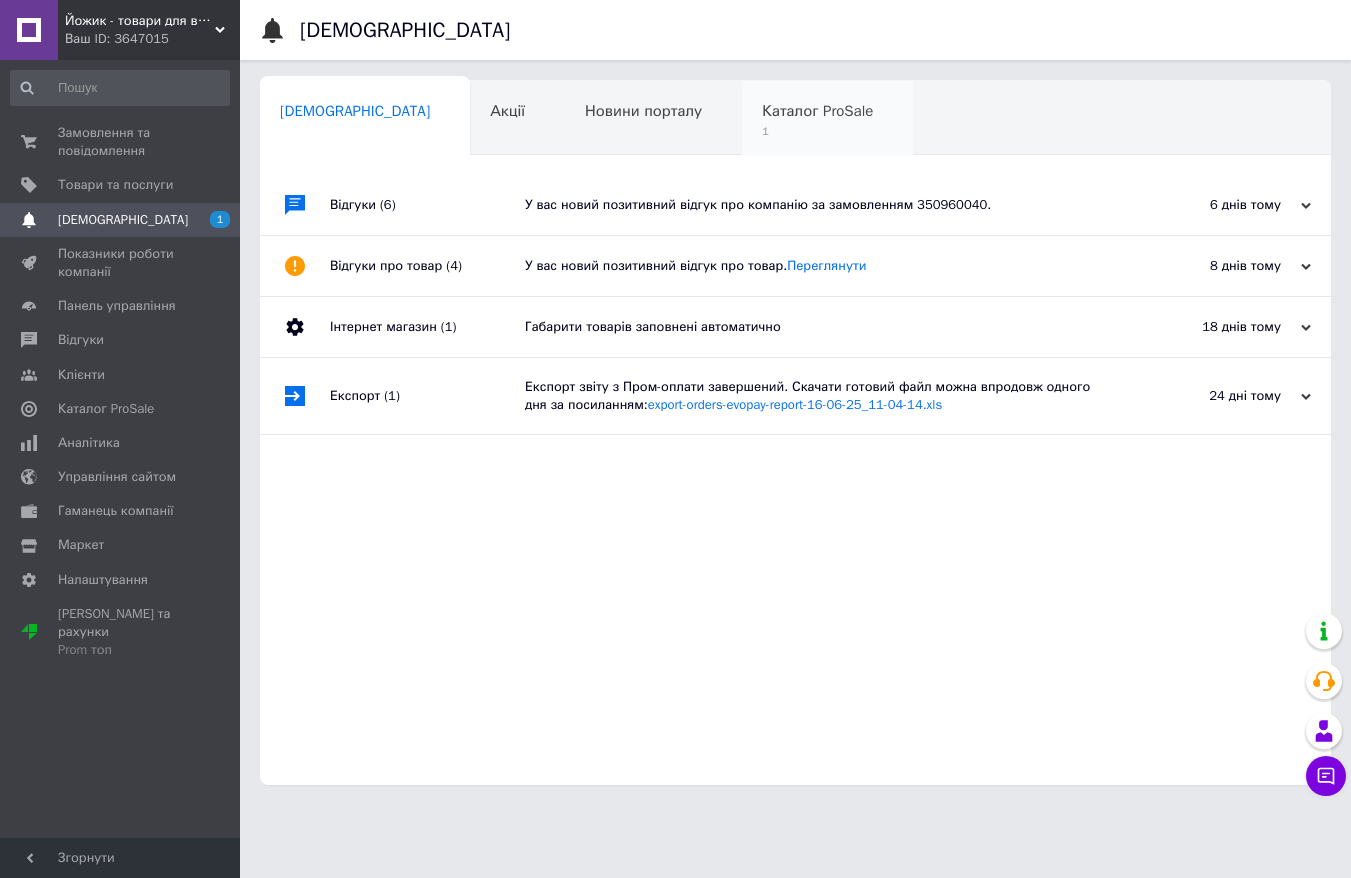 click on "Каталог ProSale 1" at bounding box center (827, 119) 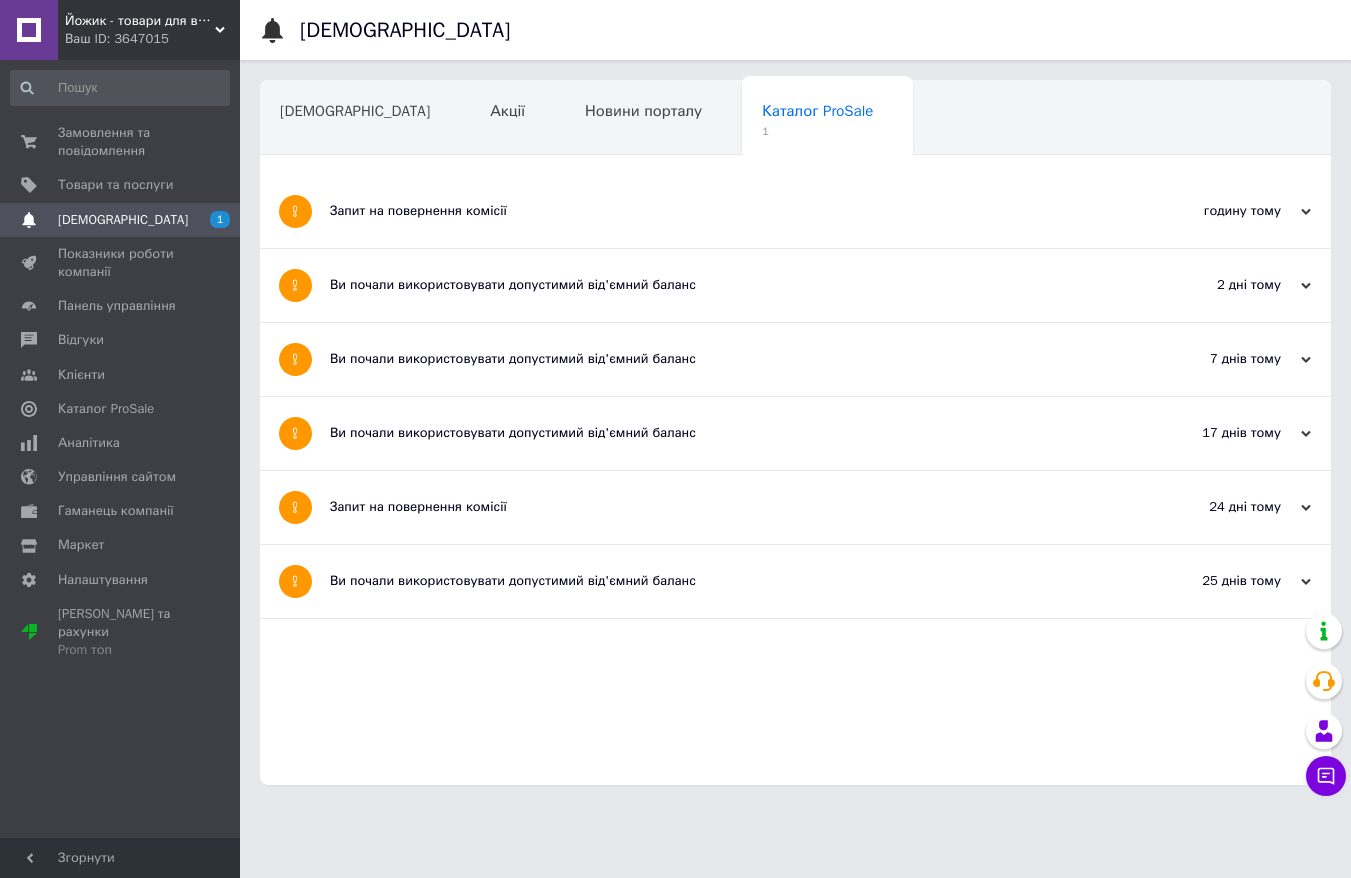 click on "Запит на повернення комісії" at bounding box center [720, 211] 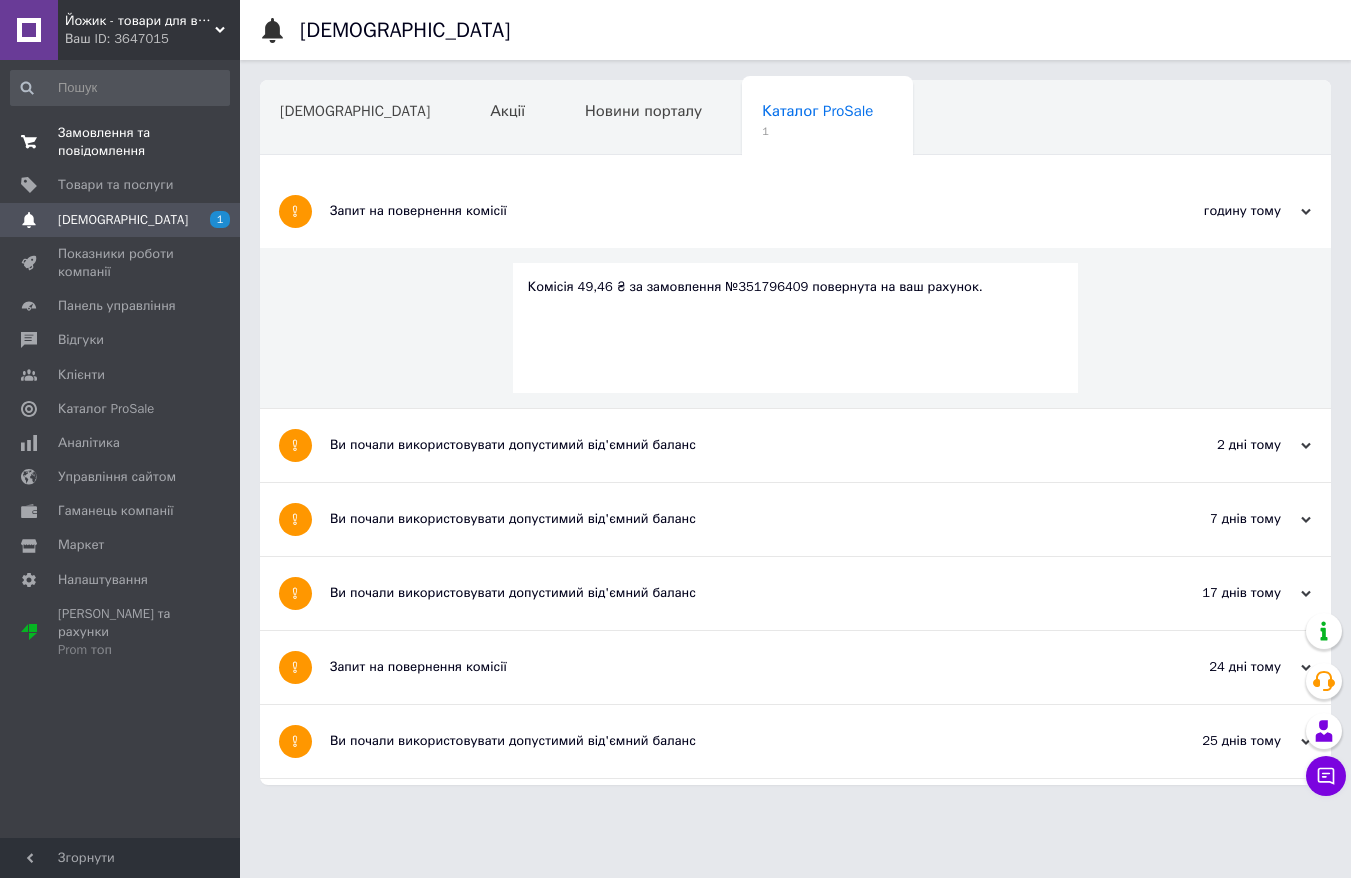 click on "Замовлення та повідомлення" at bounding box center (121, 142) 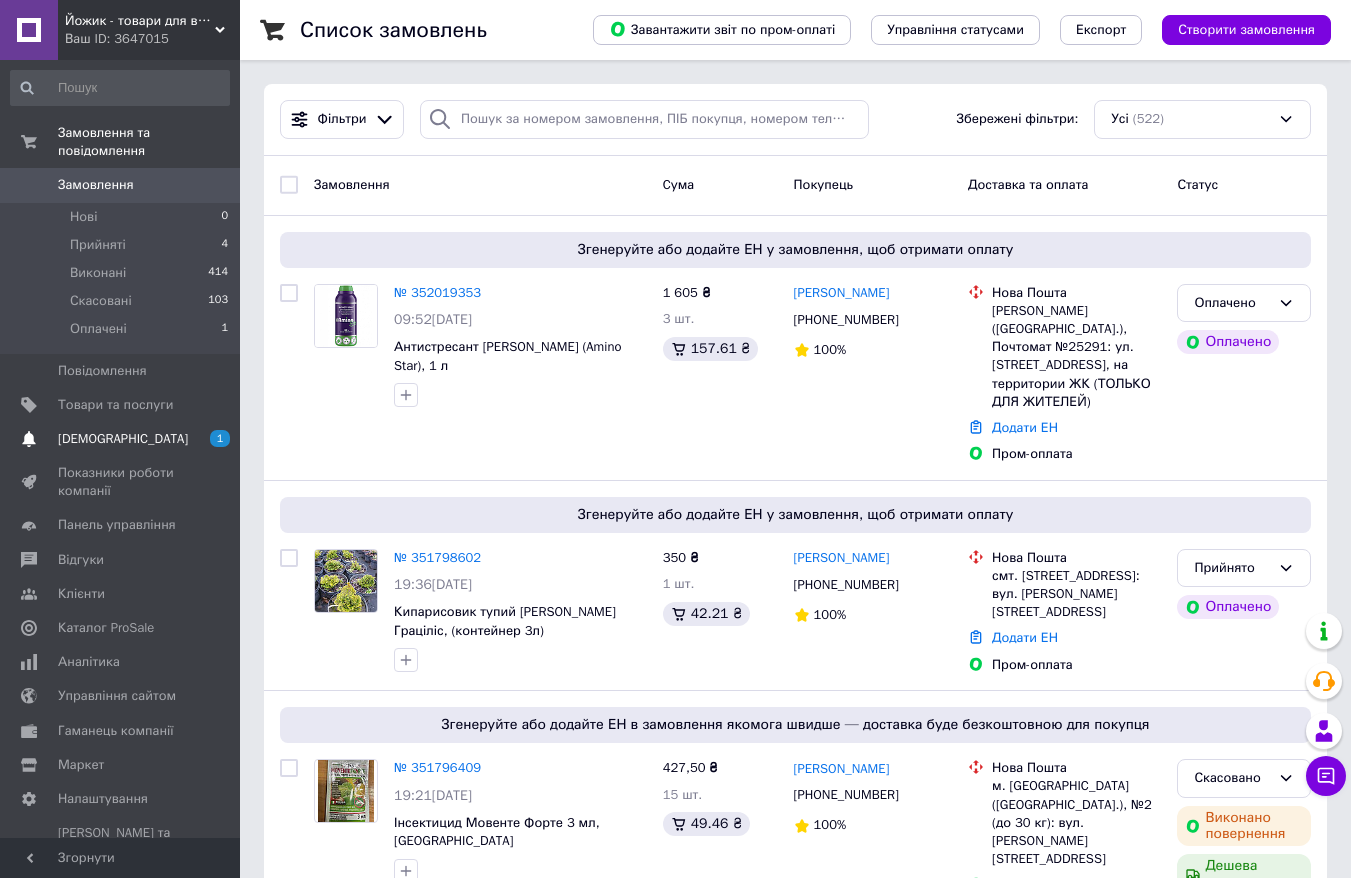click on "[DEMOGRAPHIC_DATA]" at bounding box center [123, 439] 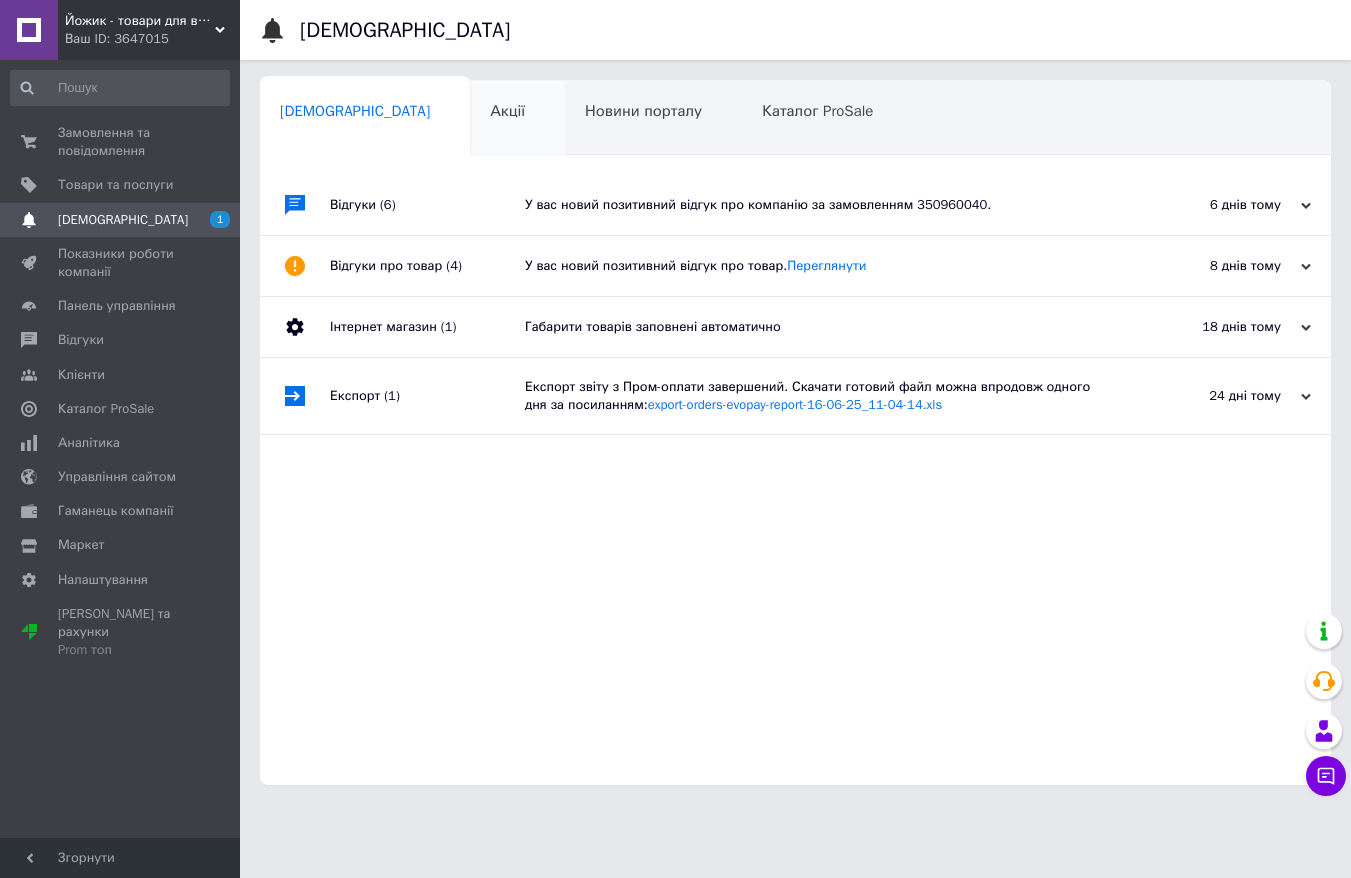 click on "Акції 0" at bounding box center [517, 119] 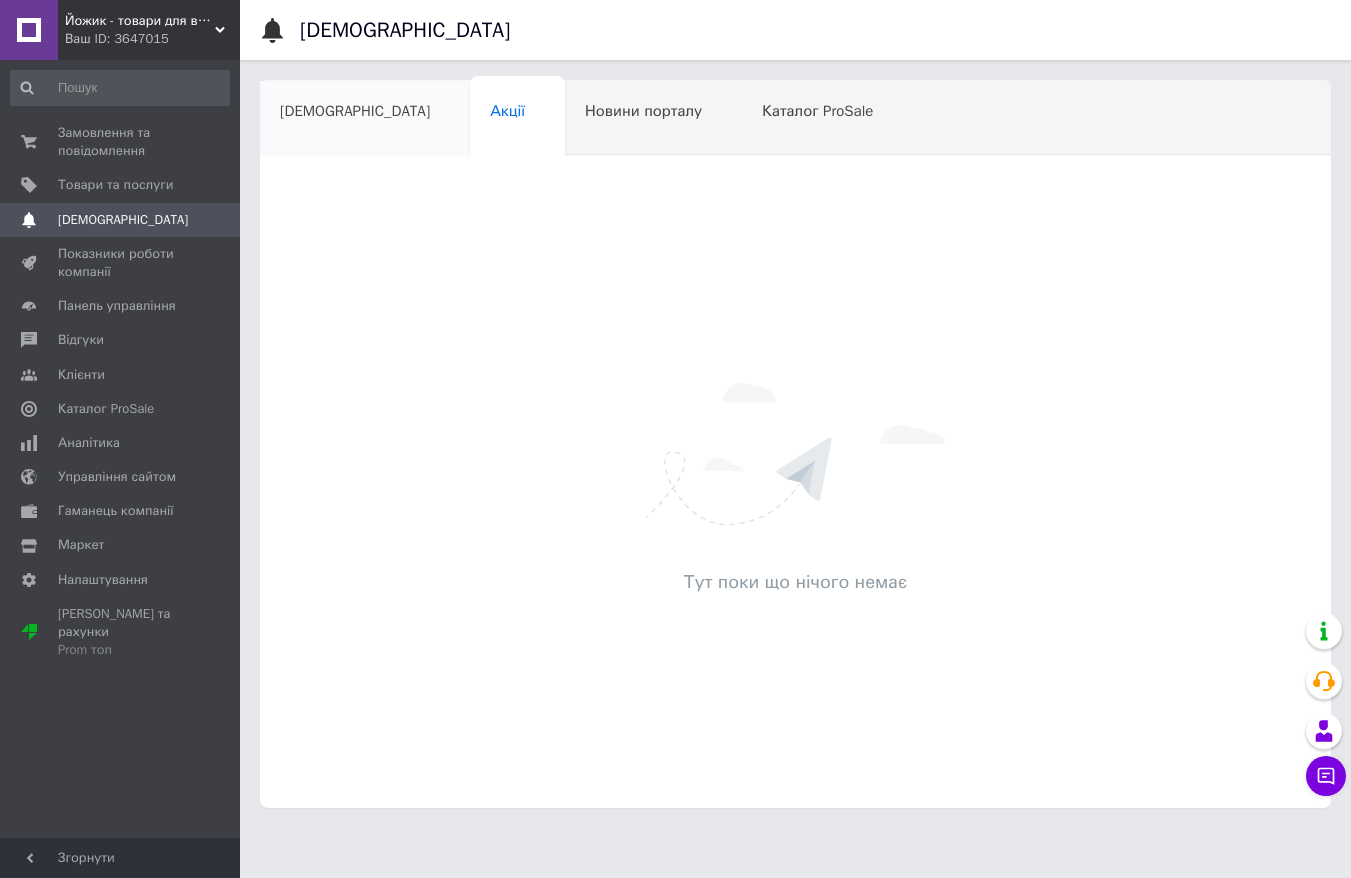 click on "[DEMOGRAPHIC_DATA]" at bounding box center [355, 111] 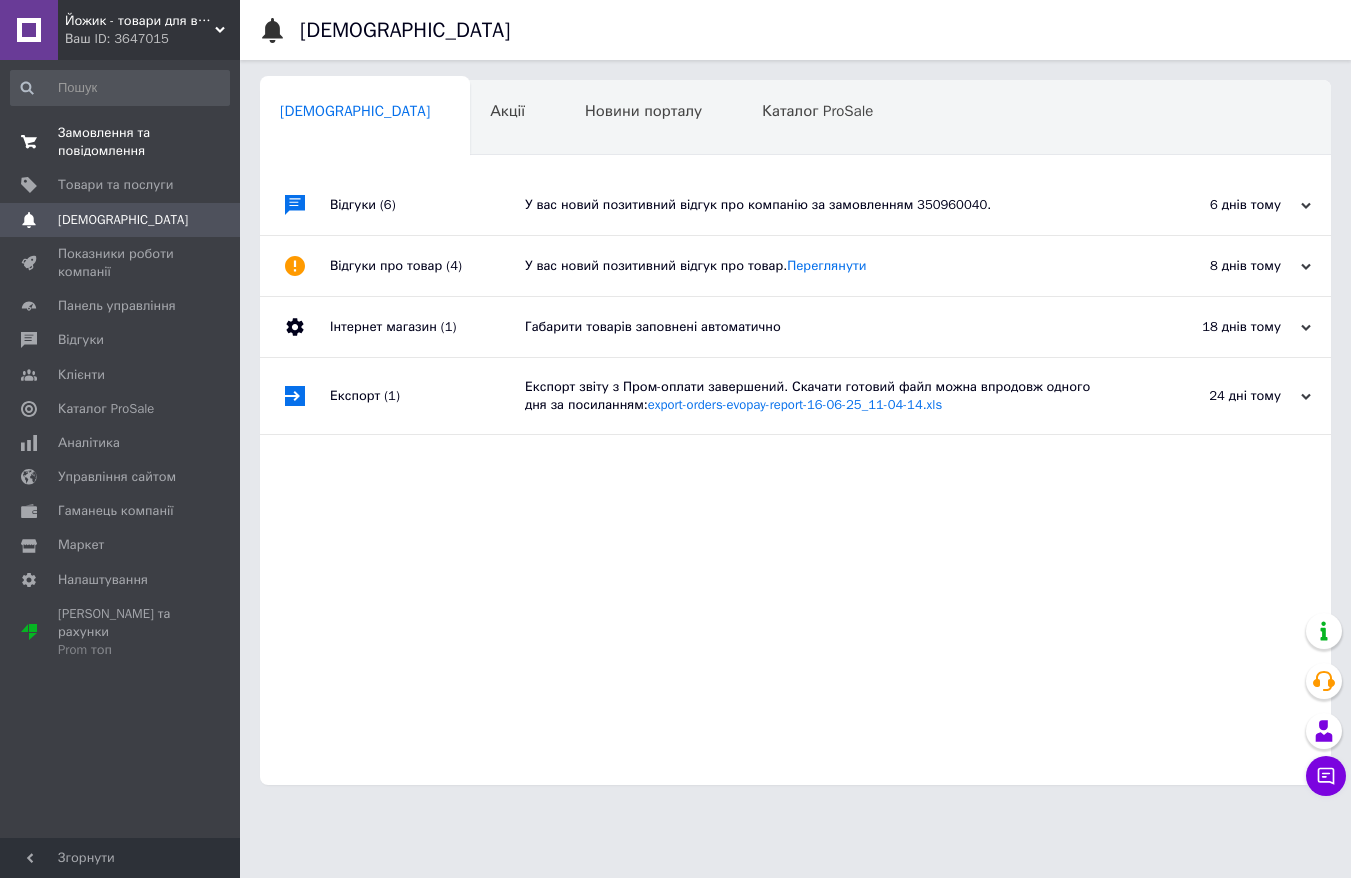 click on "Замовлення та повідомлення" at bounding box center (121, 142) 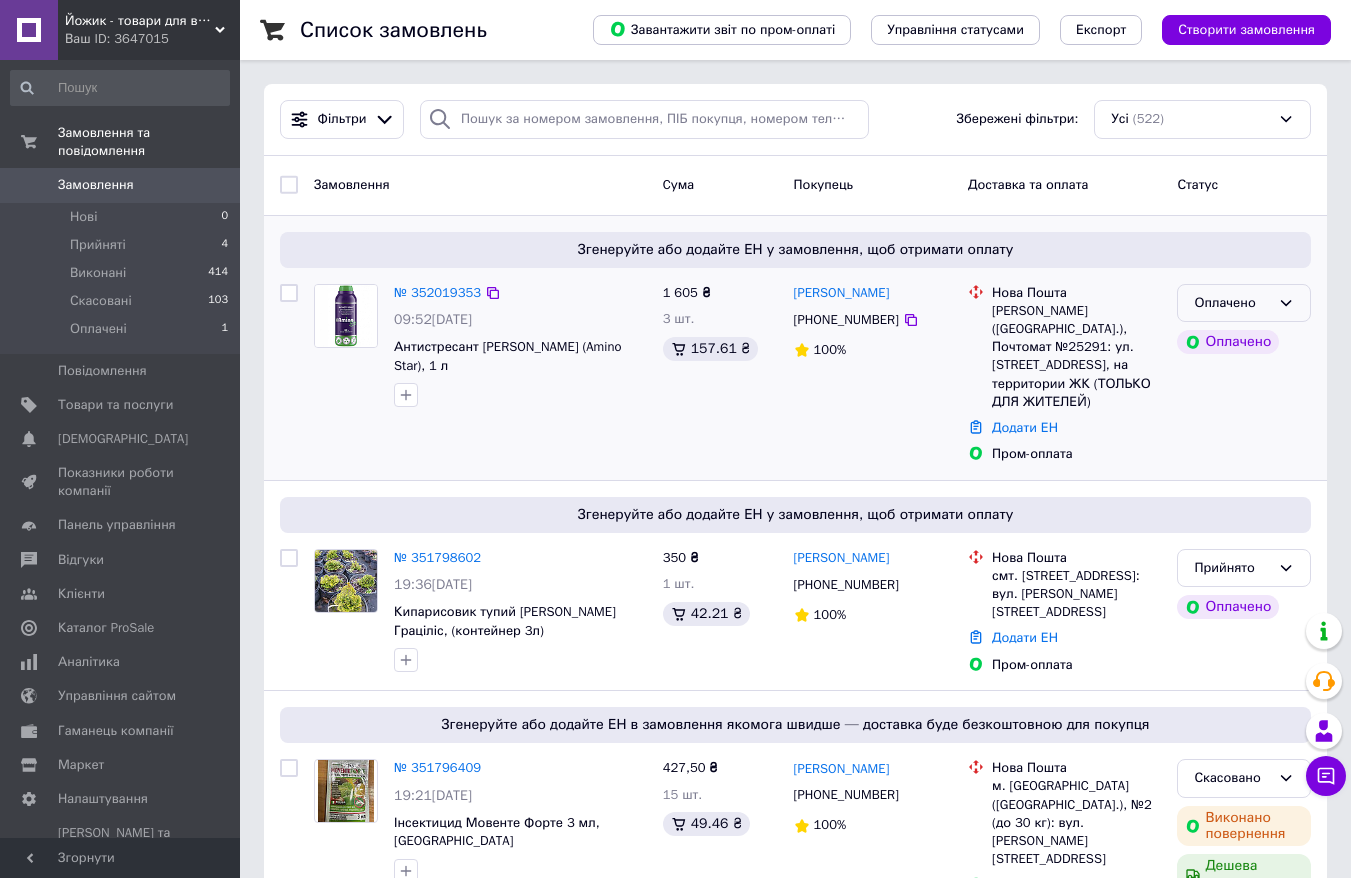 click on "Оплачено" at bounding box center (1244, 303) 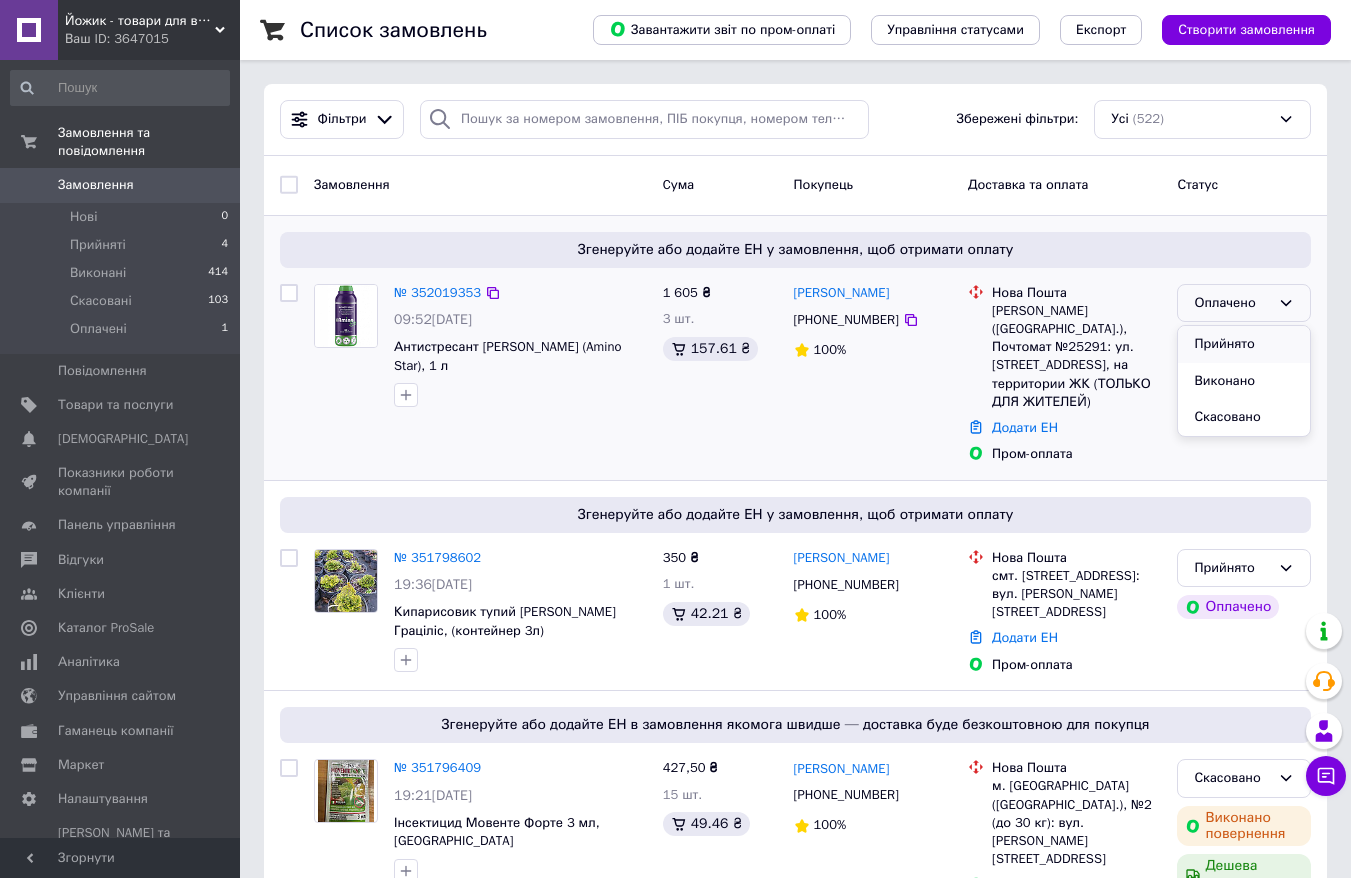 click on "Прийнято" at bounding box center [1244, 344] 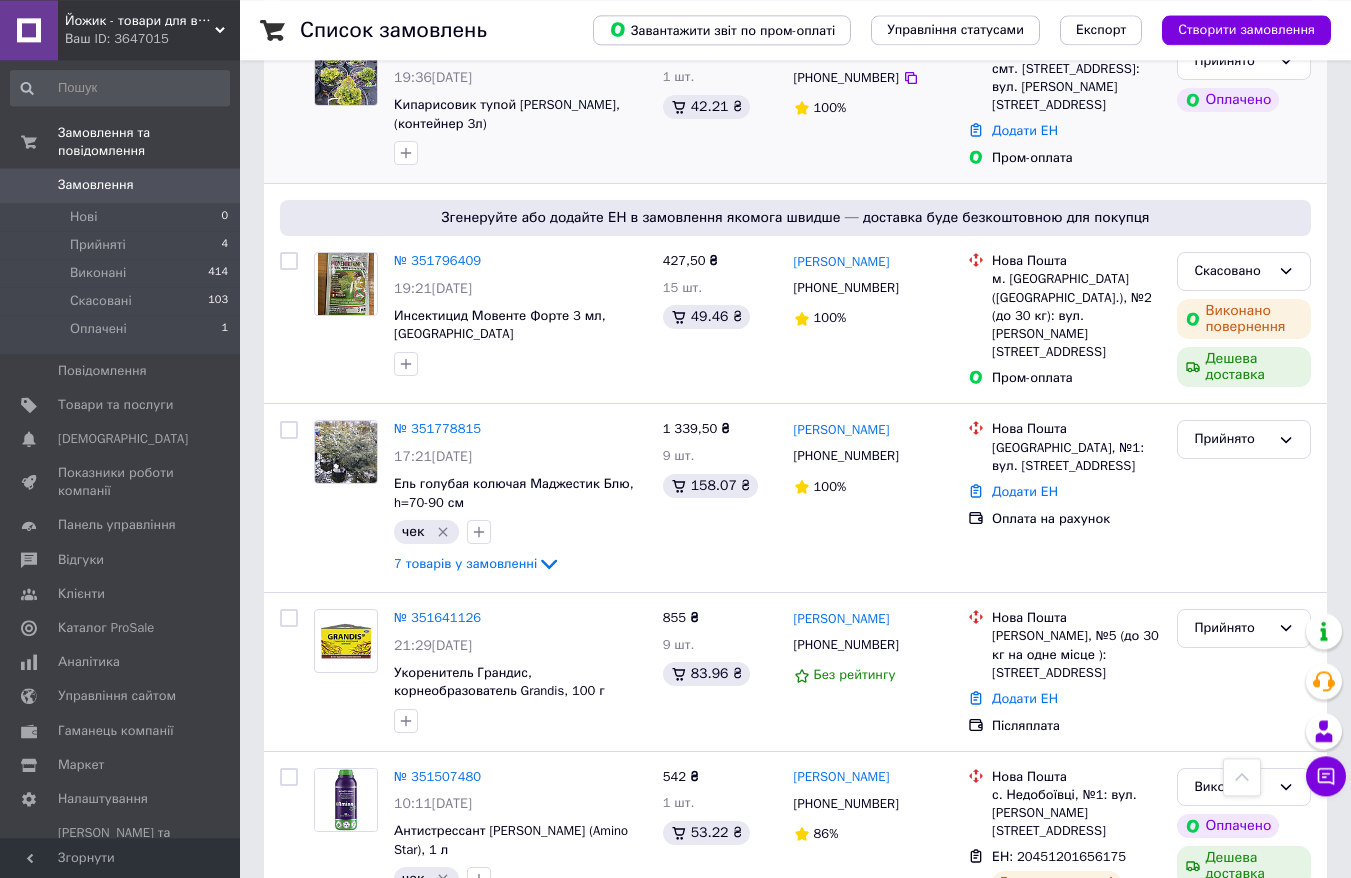 scroll, scrollTop: 508, scrollLeft: 0, axis: vertical 